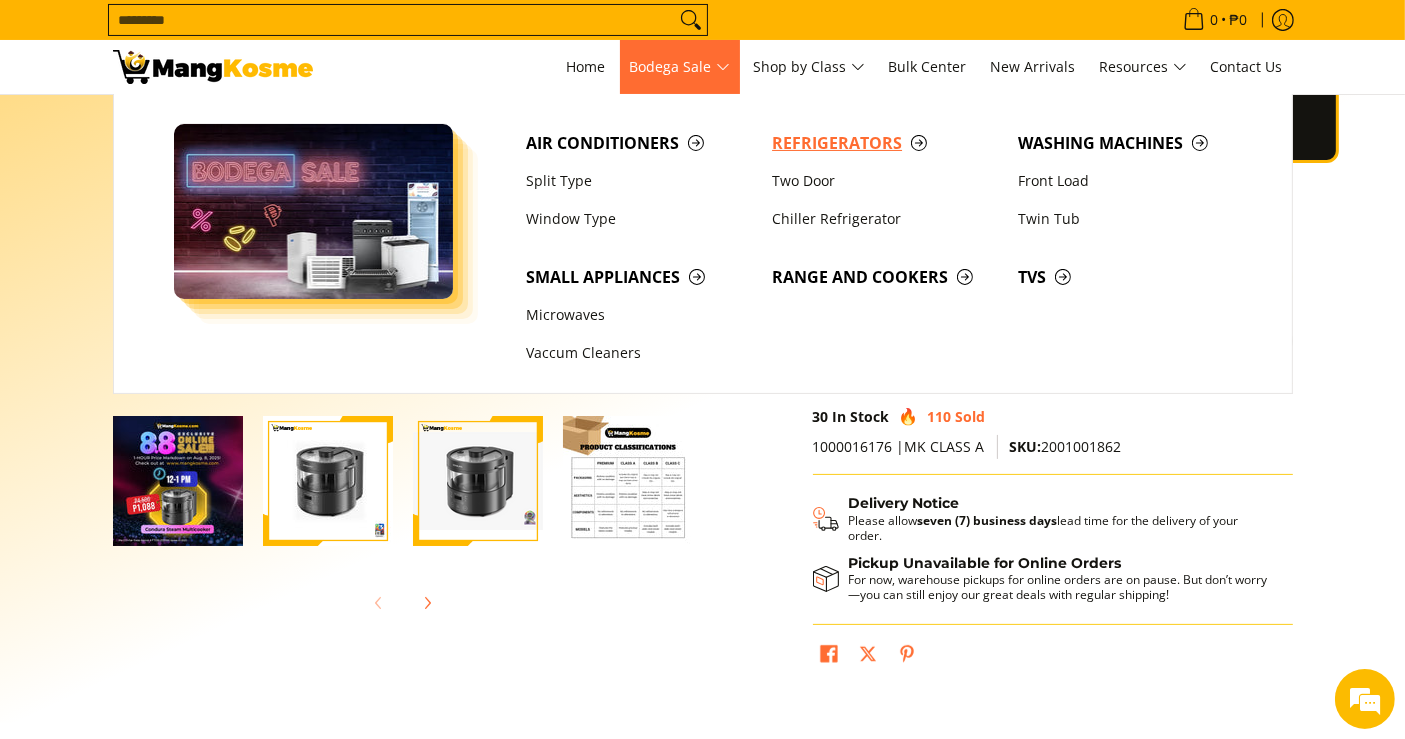scroll, scrollTop: 0, scrollLeft: 0, axis: both 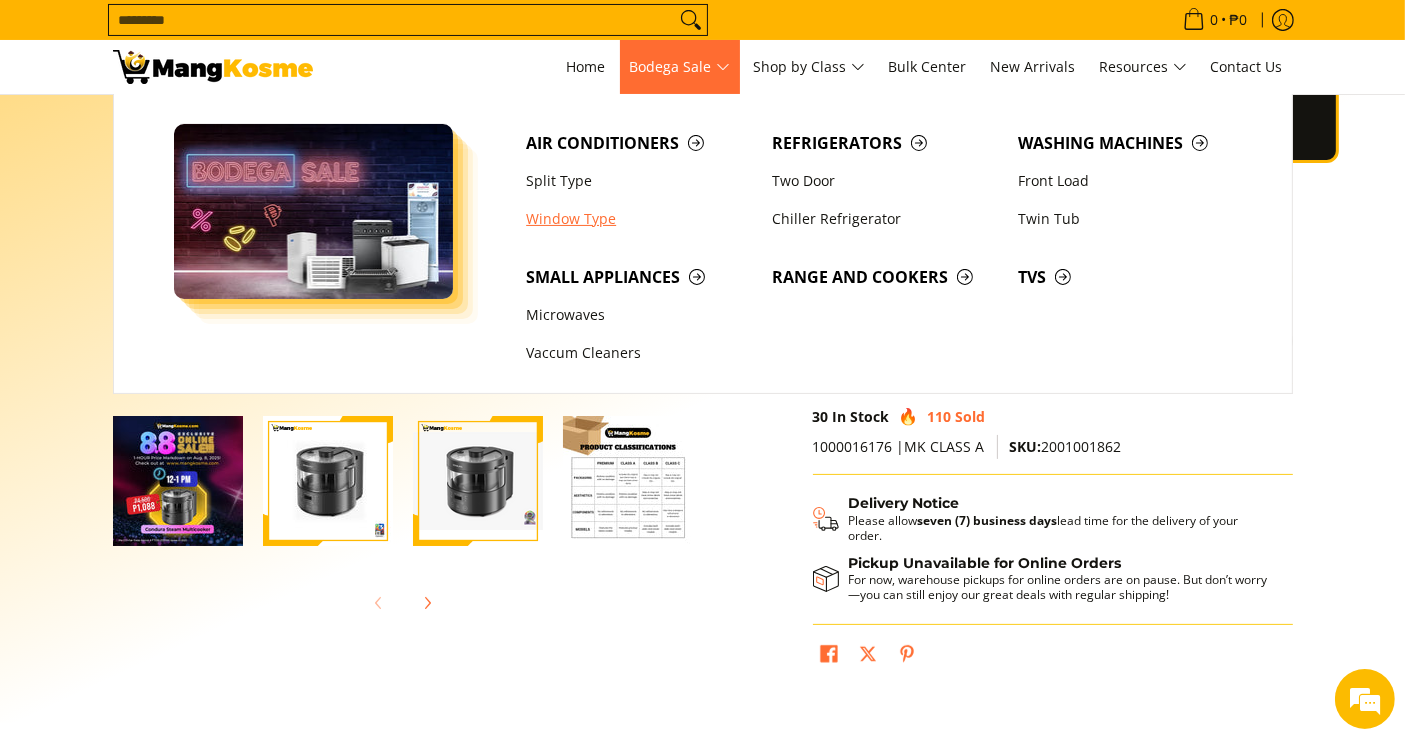 click on "Window Type" at bounding box center (639, 219) 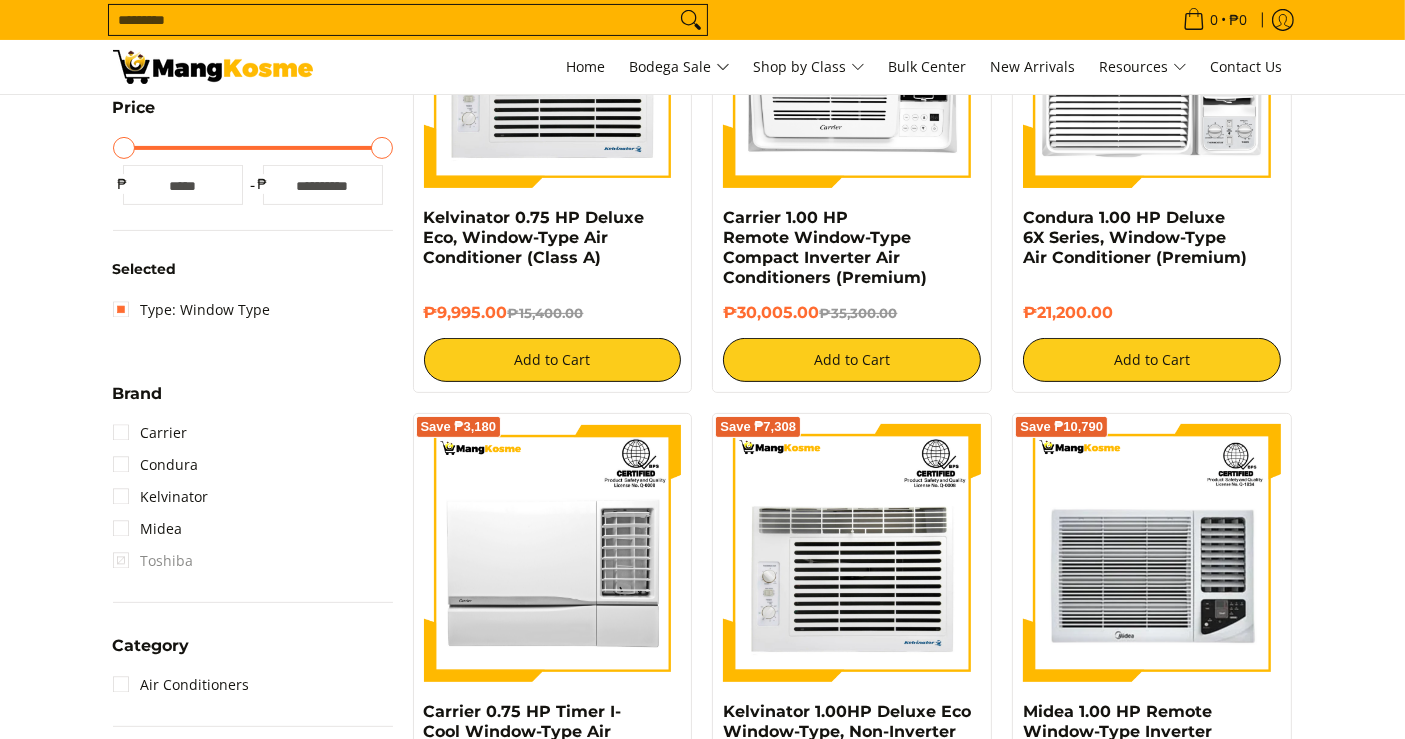 scroll, scrollTop: 0, scrollLeft: 0, axis: both 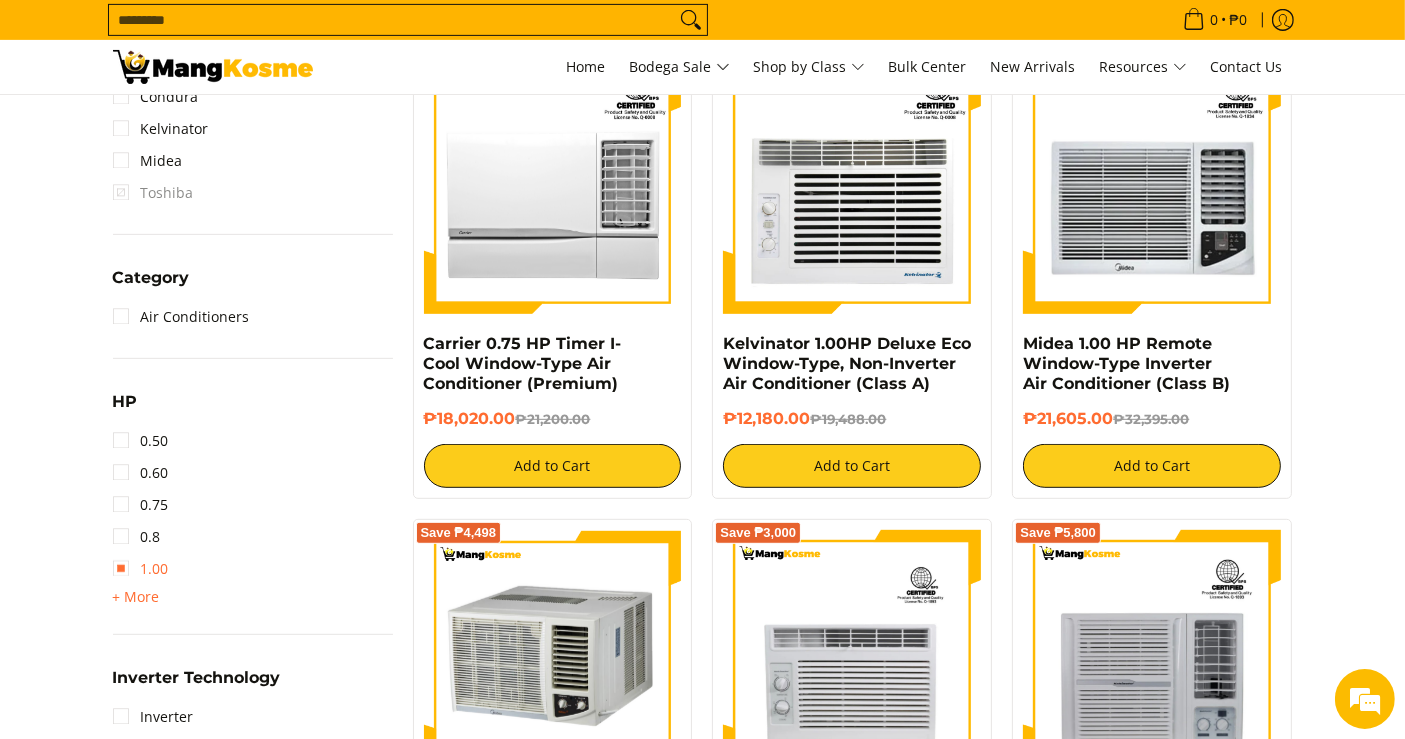 click on "1.00" at bounding box center (141, 569) 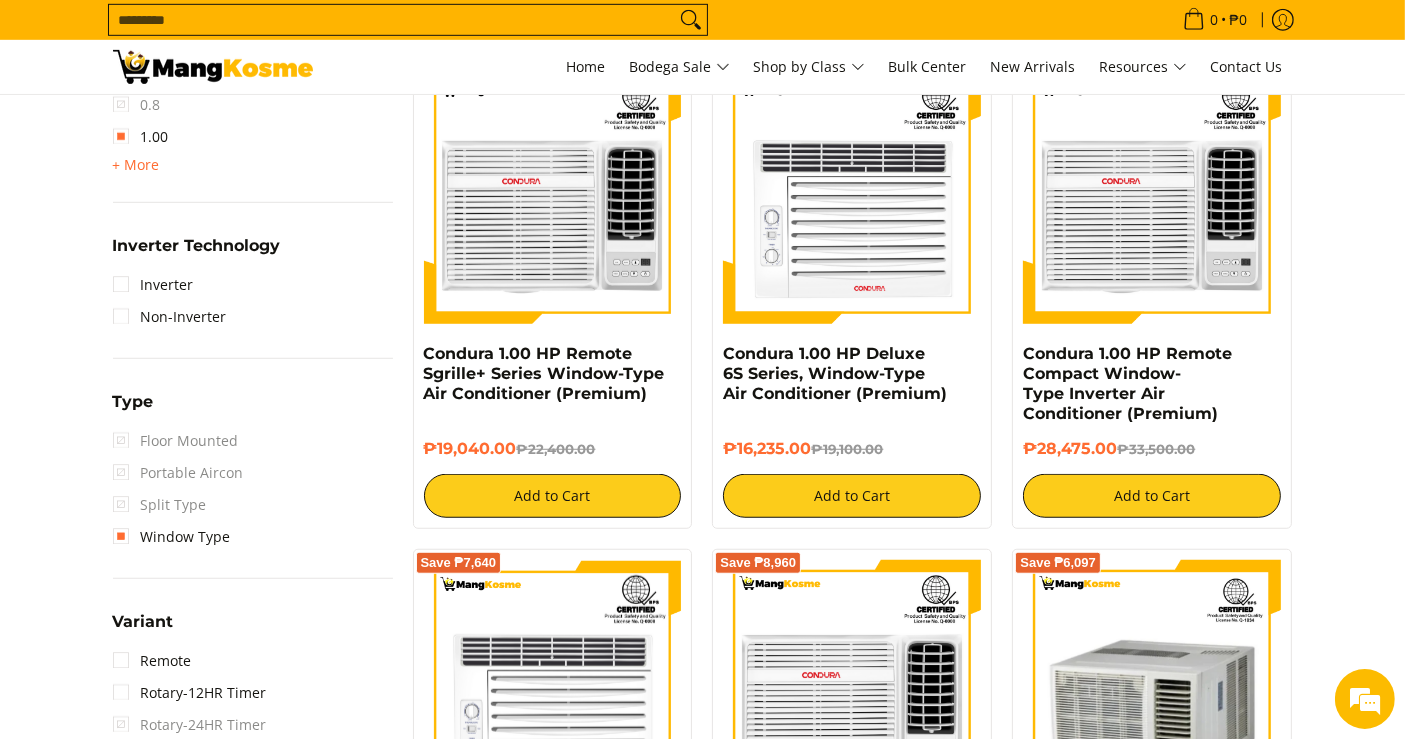 scroll, scrollTop: 1354, scrollLeft: 0, axis: vertical 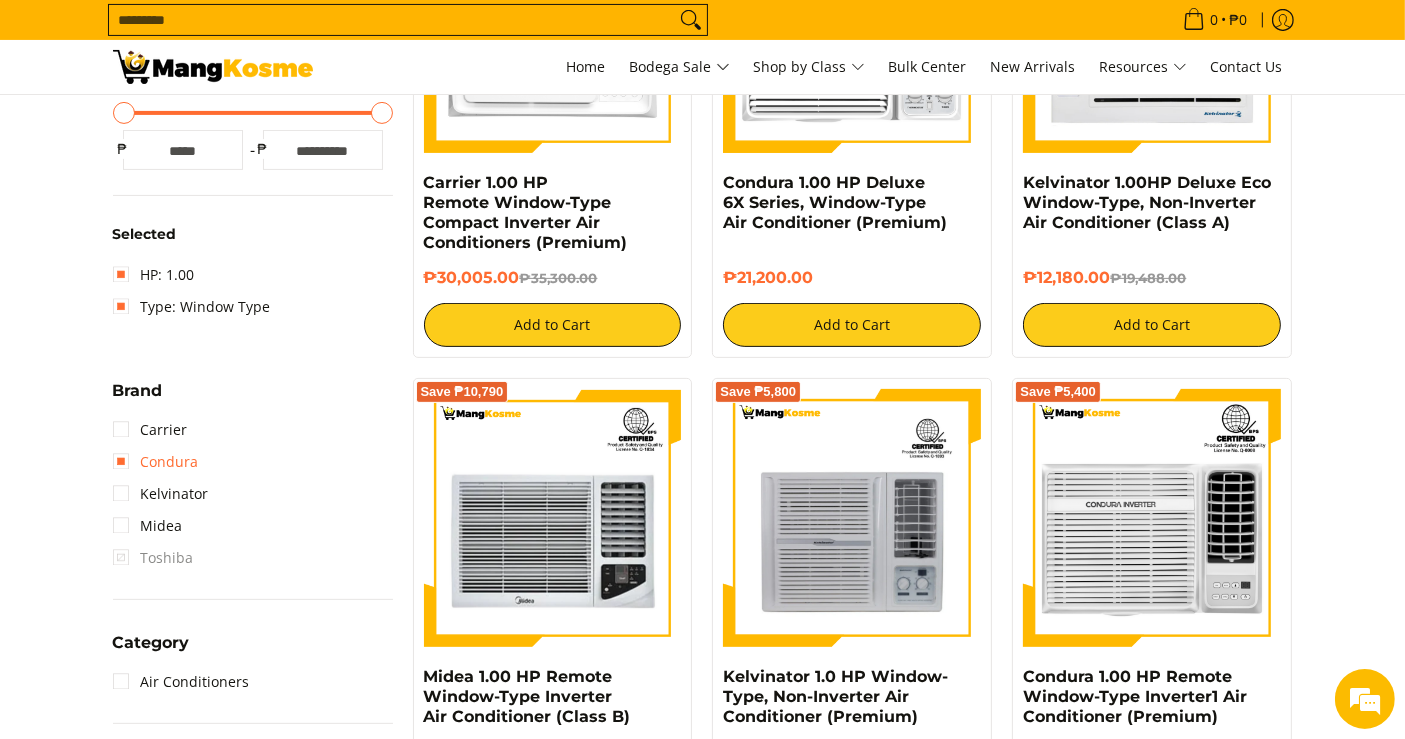click on "Condura" at bounding box center [156, 462] 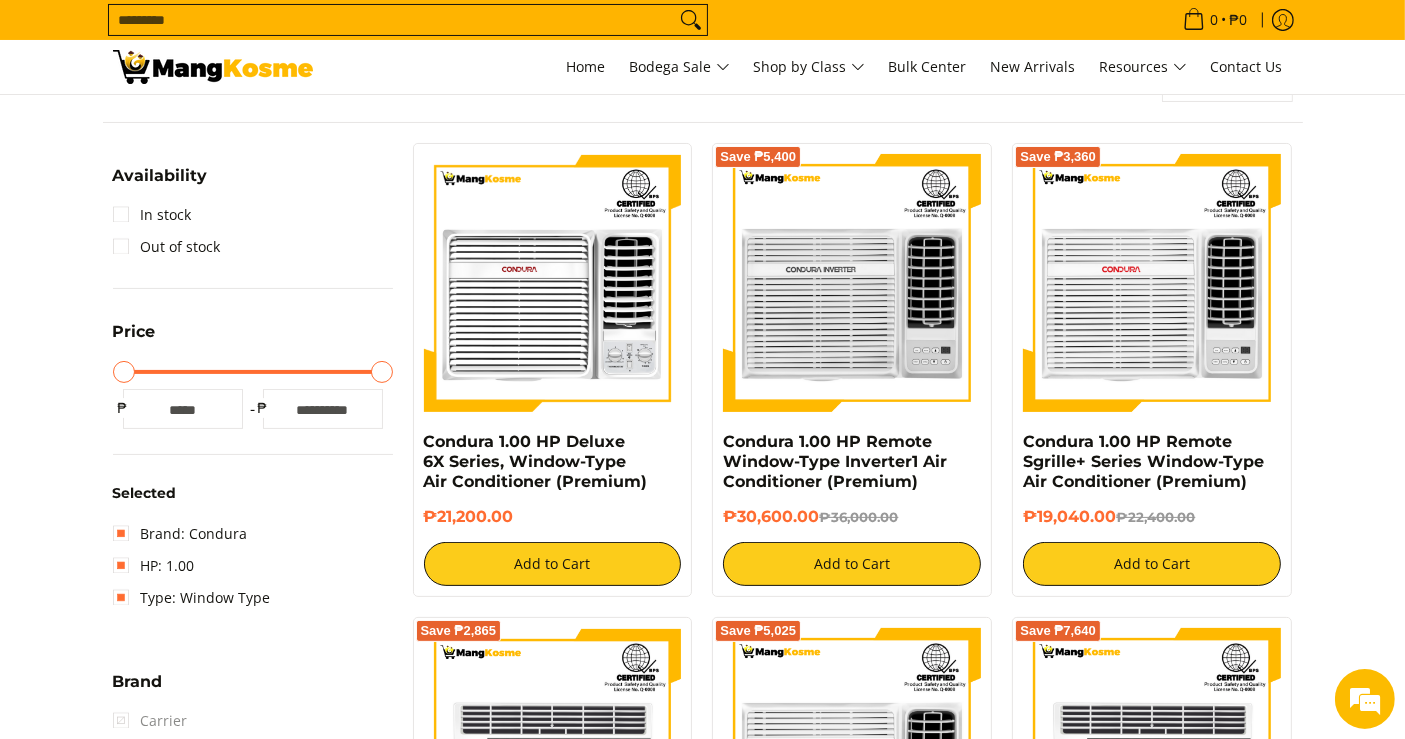 scroll, scrollTop: 261, scrollLeft: 0, axis: vertical 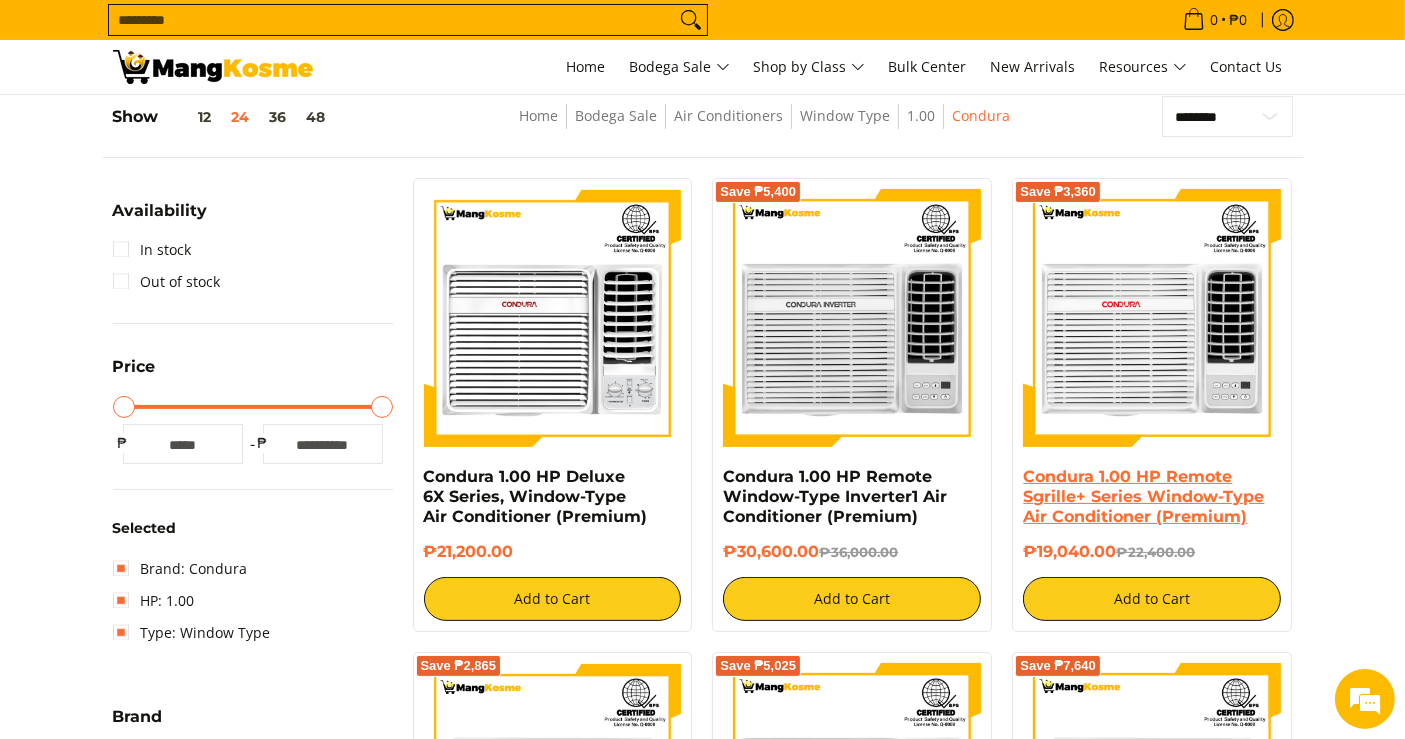 click on "Condura 1.00 HP Remote Sgrille+ Series Window-Type Air Conditioner (Premium)" at bounding box center (1143, 496) 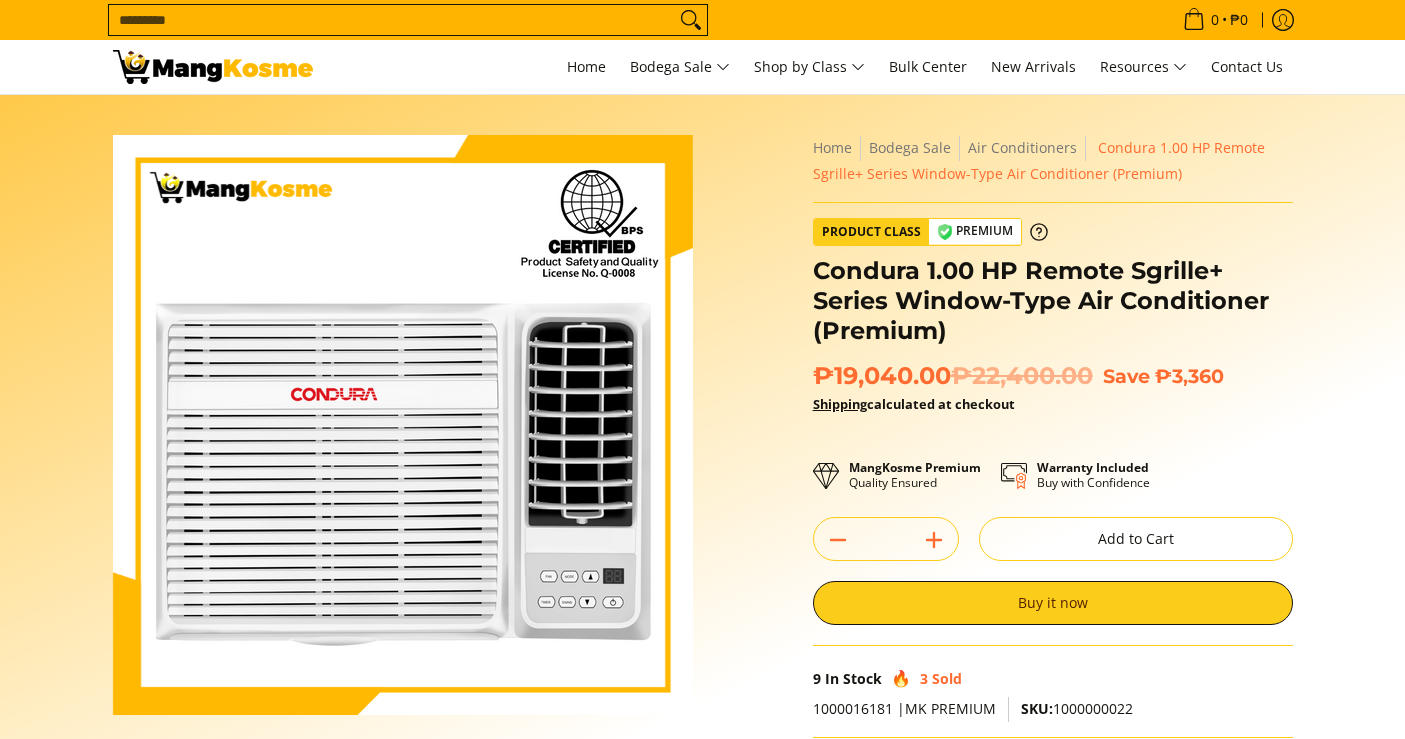 scroll, scrollTop: 444, scrollLeft: 0, axis: vertical 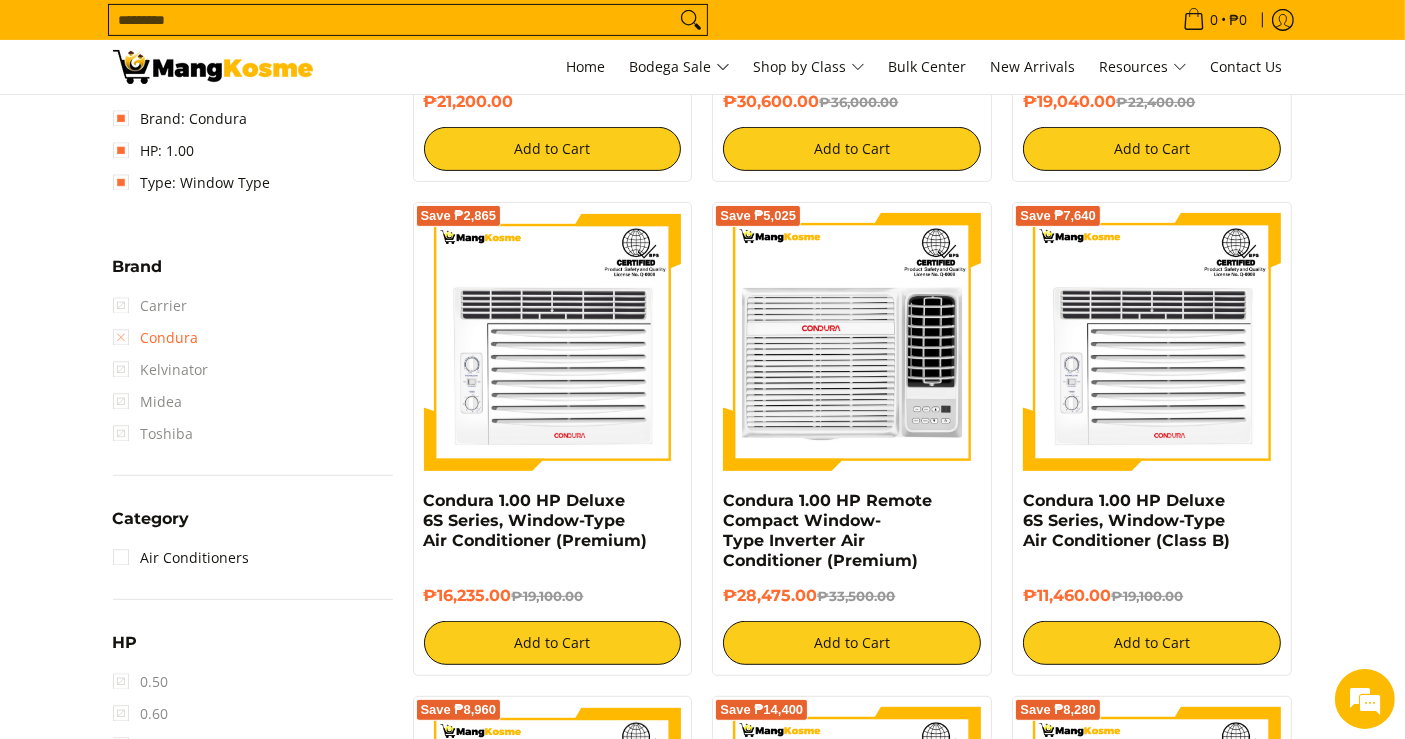 click on "Condura" at bounding box center (156, 338) 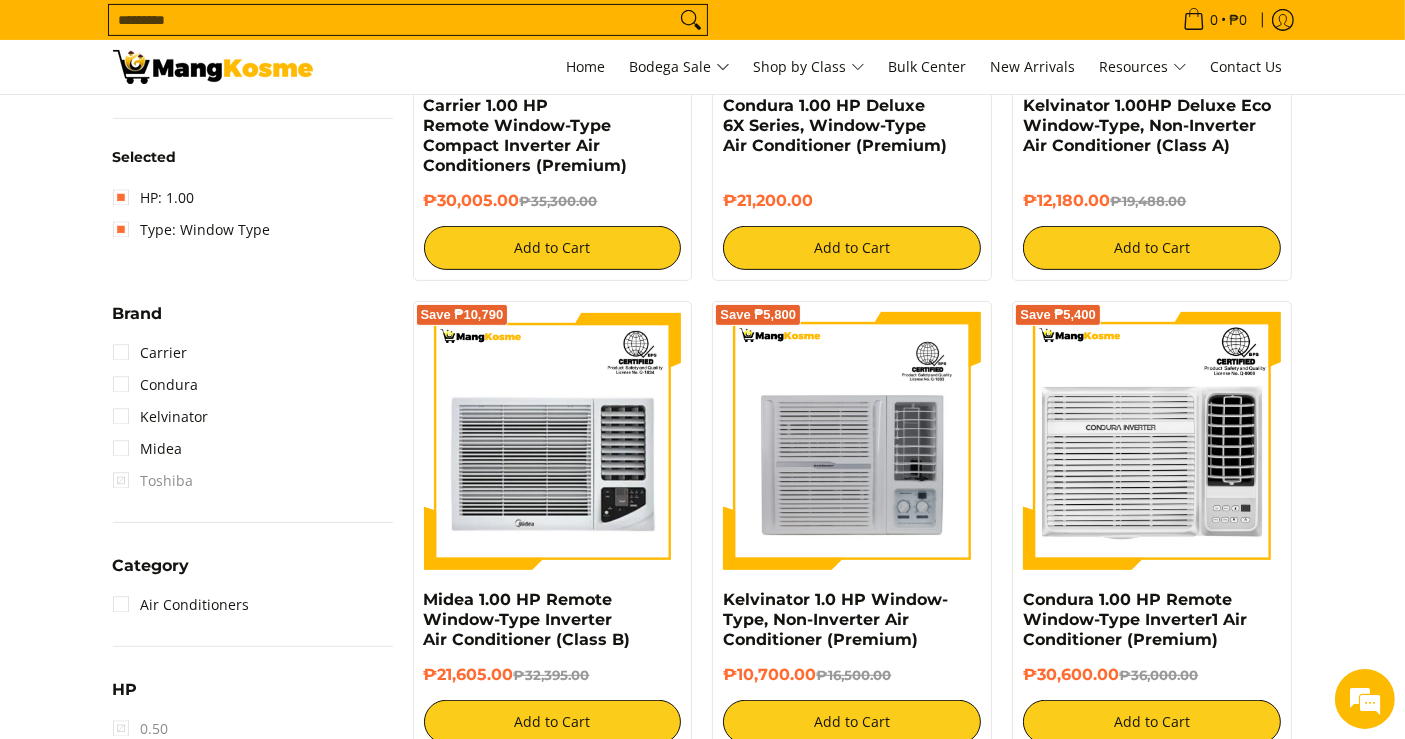 scroll, scrollTop: 637, scrollLeft: 0, axis: vertical 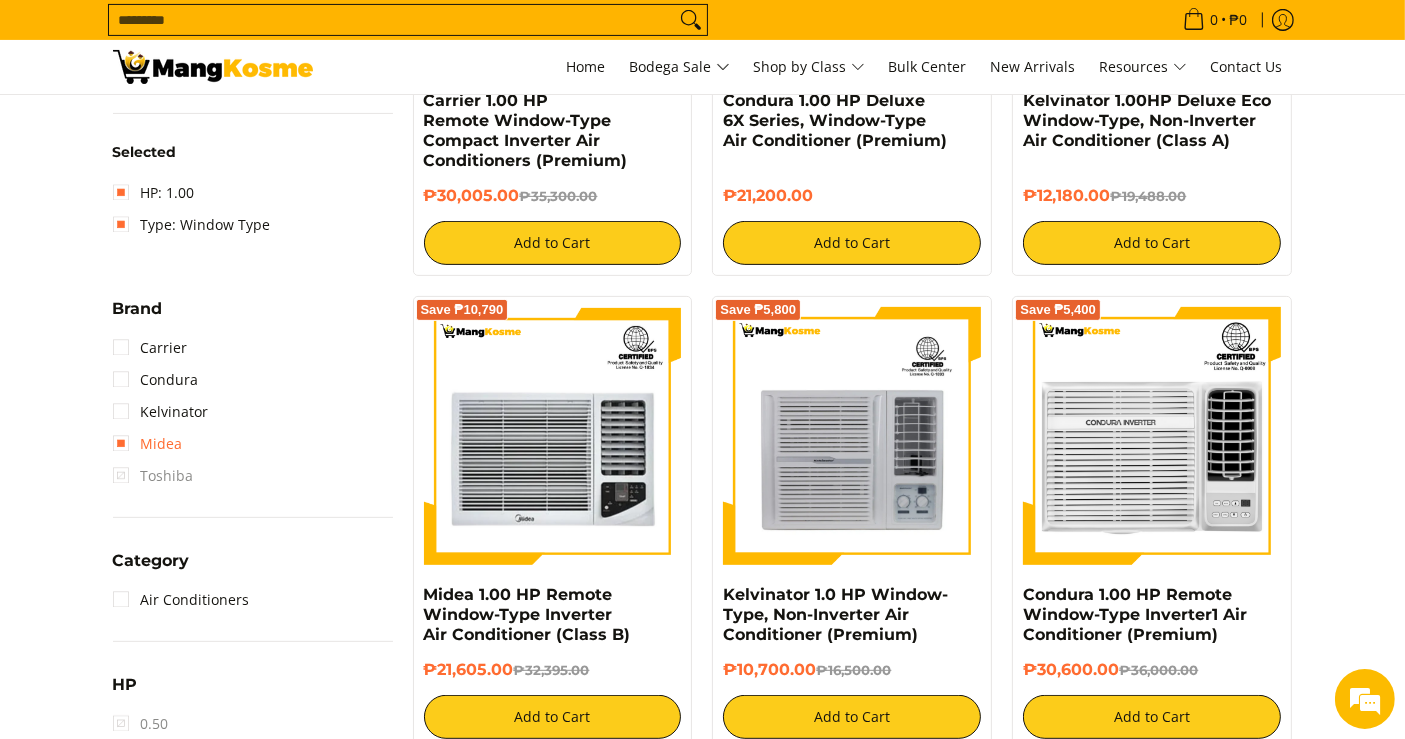 click on "Midea" at bounding box center (148, 444) 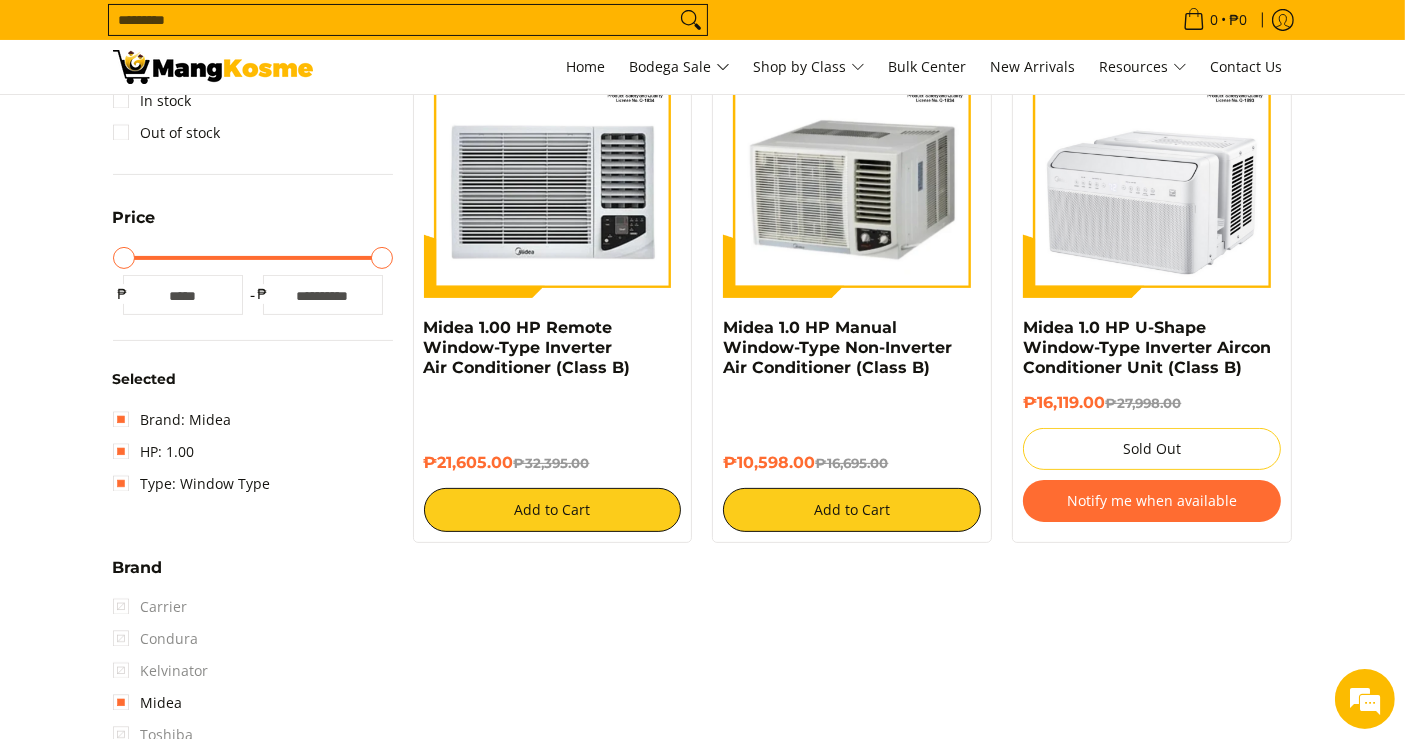 scroll, scrollTop: 261, scrollLeft: 0, axis: vertical 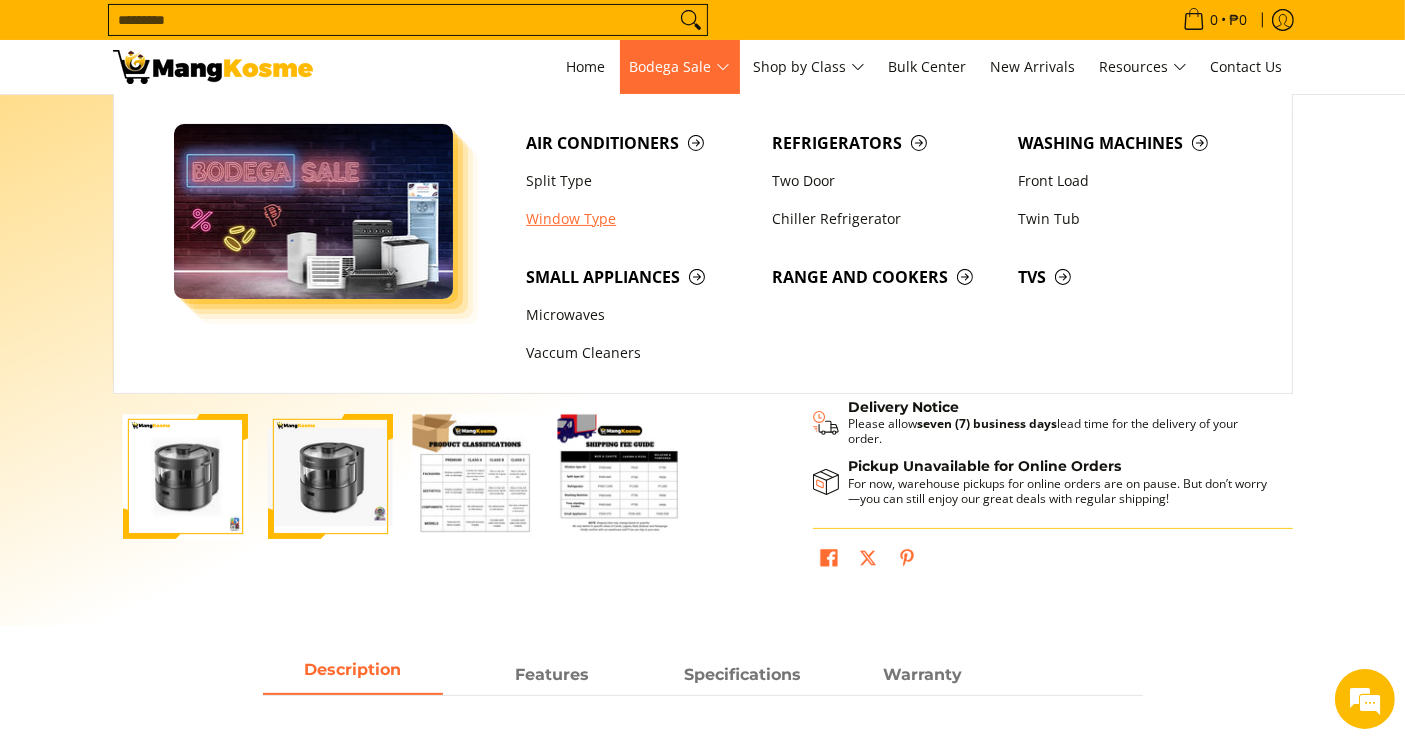 click on "Window Type" at bounding box center [639, 219] 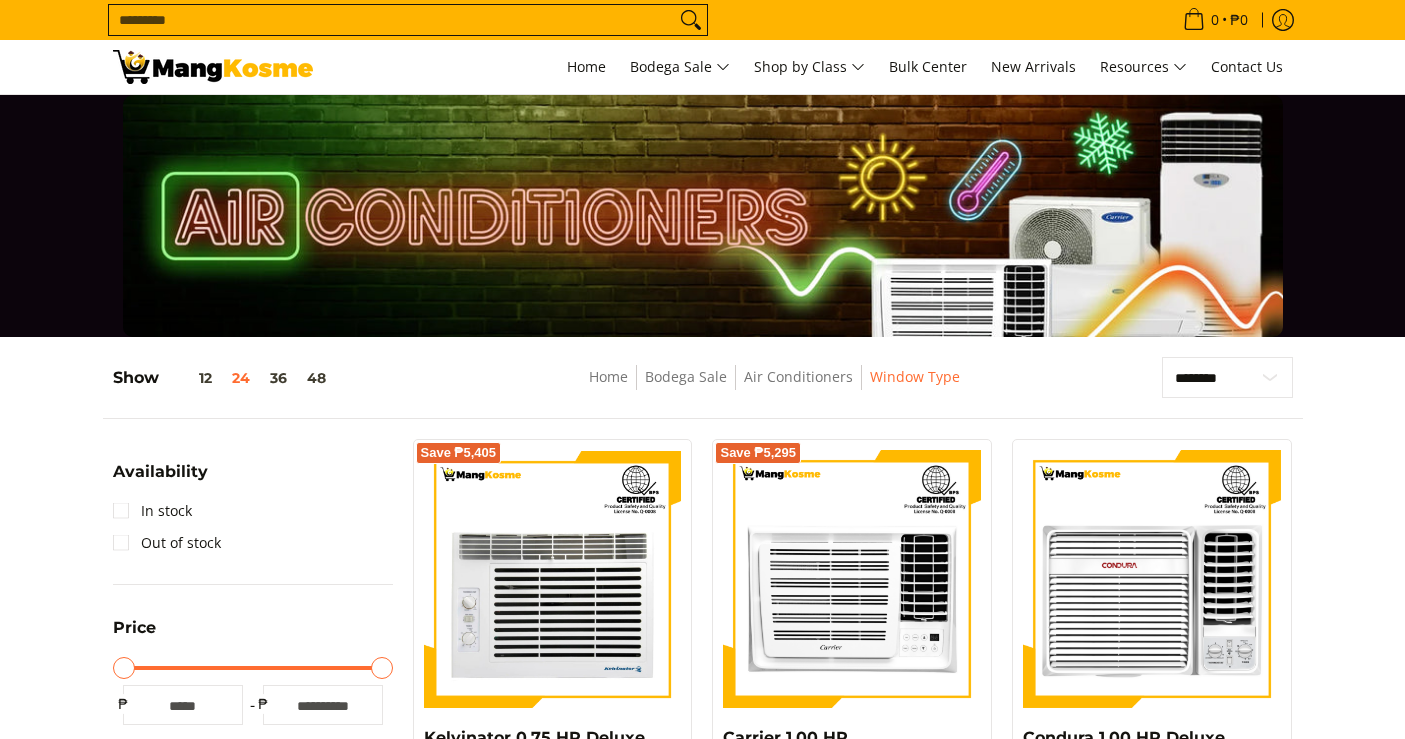scroll, scrollTop: 0, scrollLeft: 0, axis: both 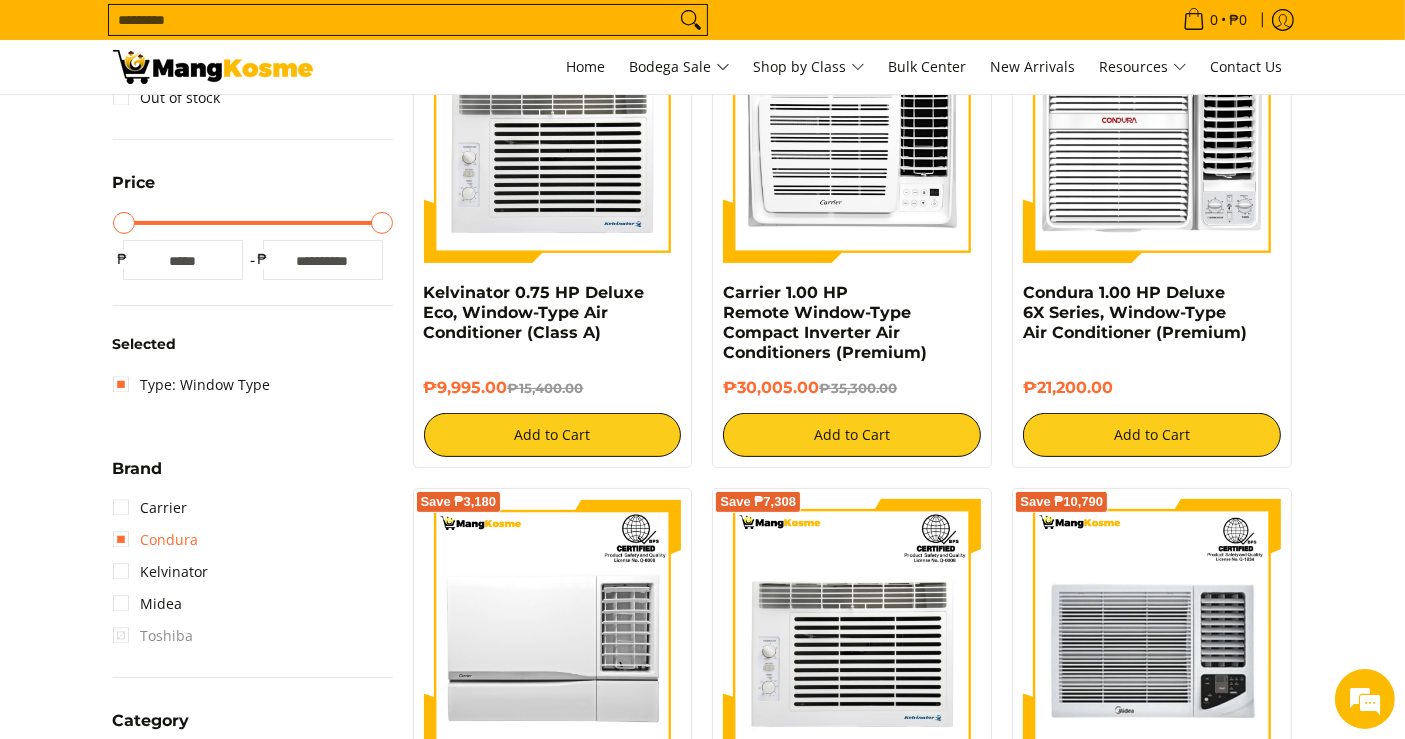 click on "Condura" at bounding box center (156, 540) 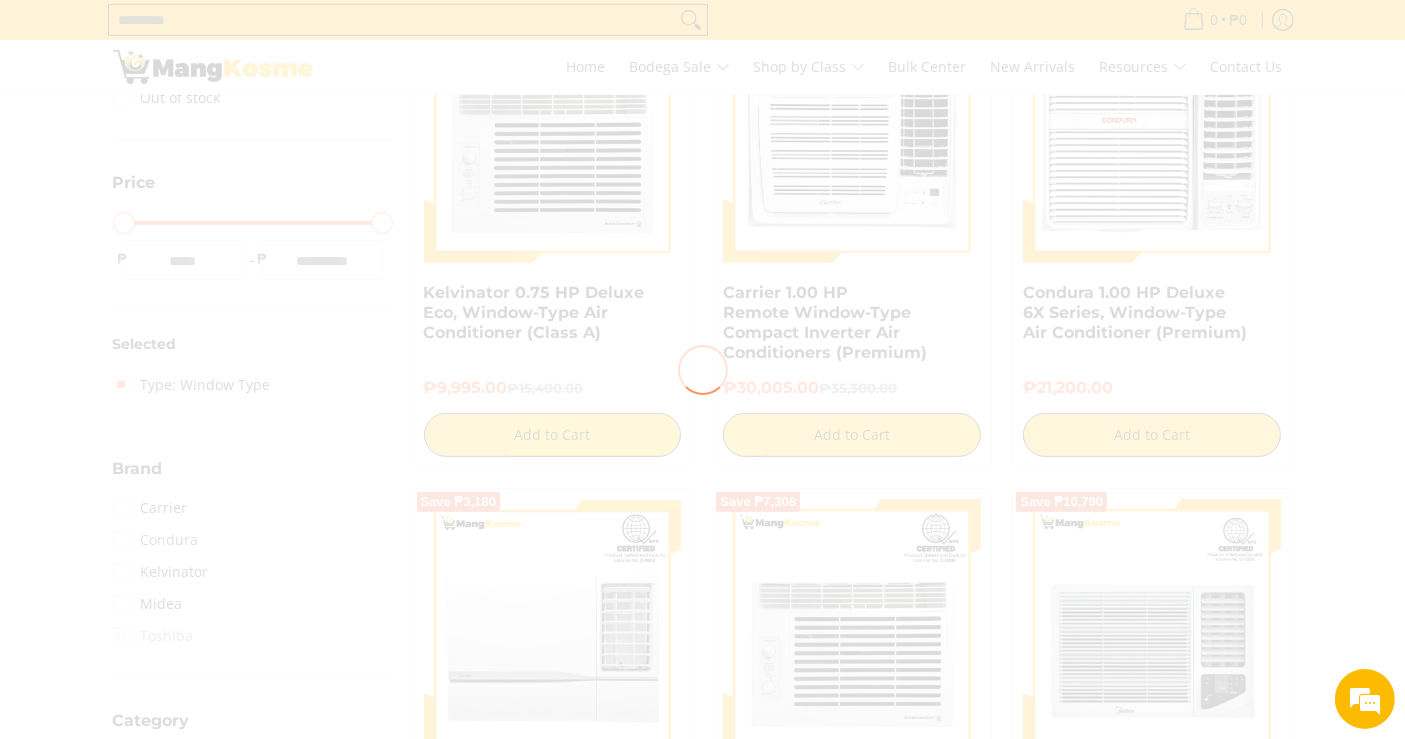 click at bounding box center [702, 369] 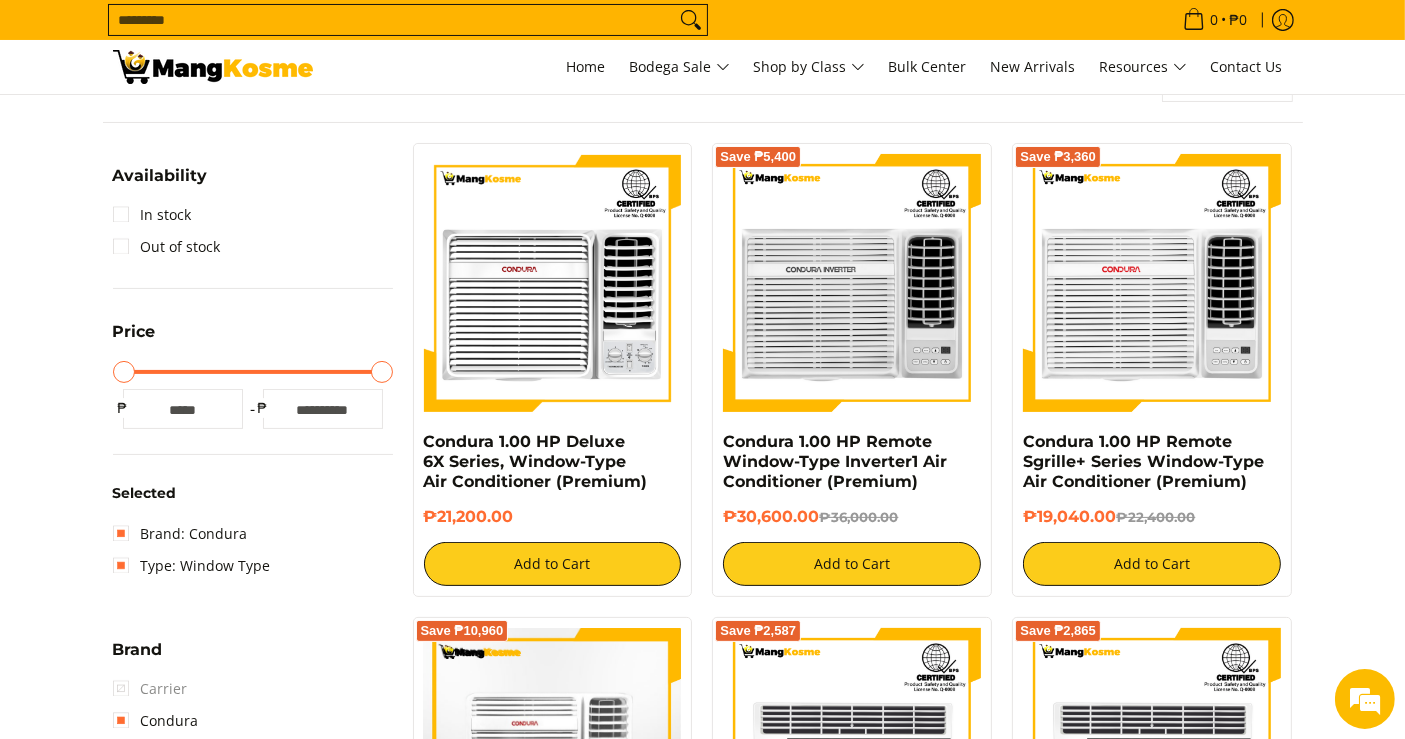 scroll, scrollTop: 261, scrollLeft: 0, axis: vertical 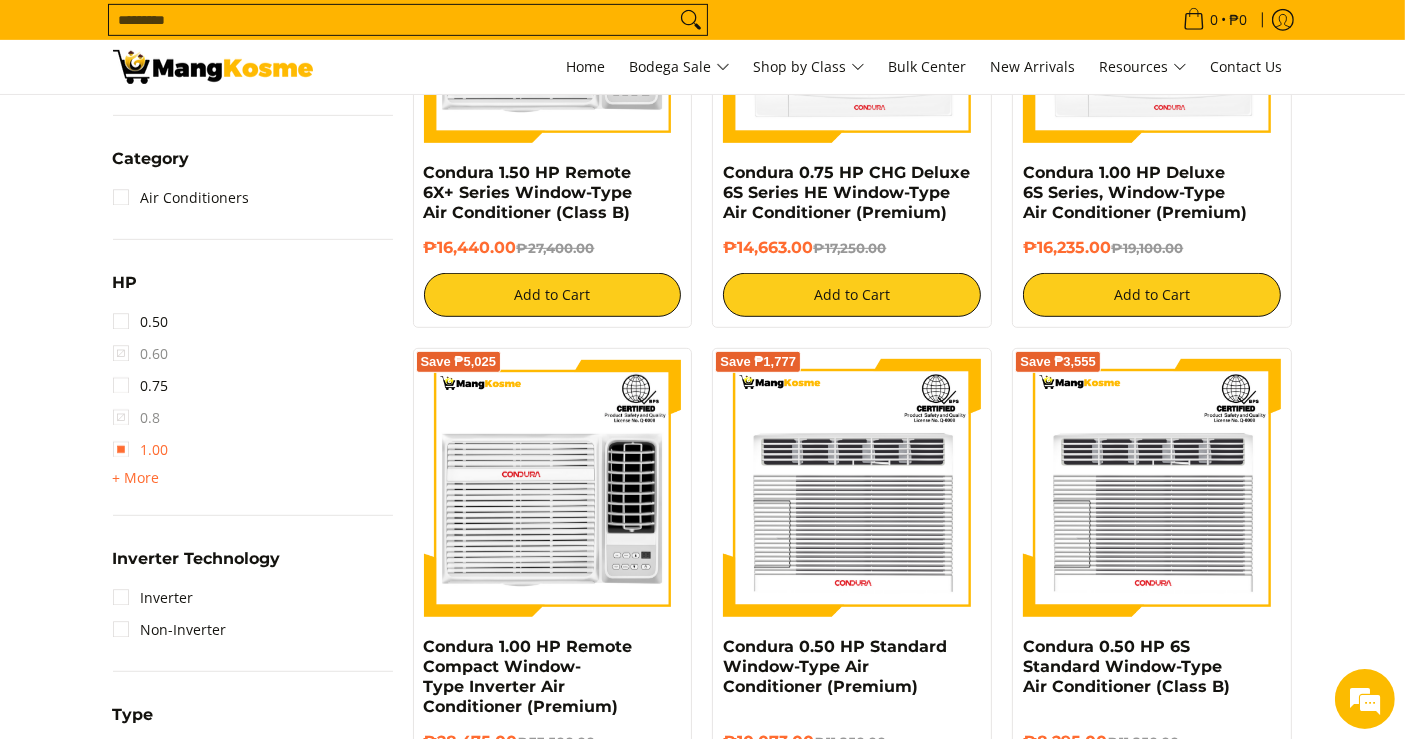 click on "1.00" at bounding box center (141, 450) 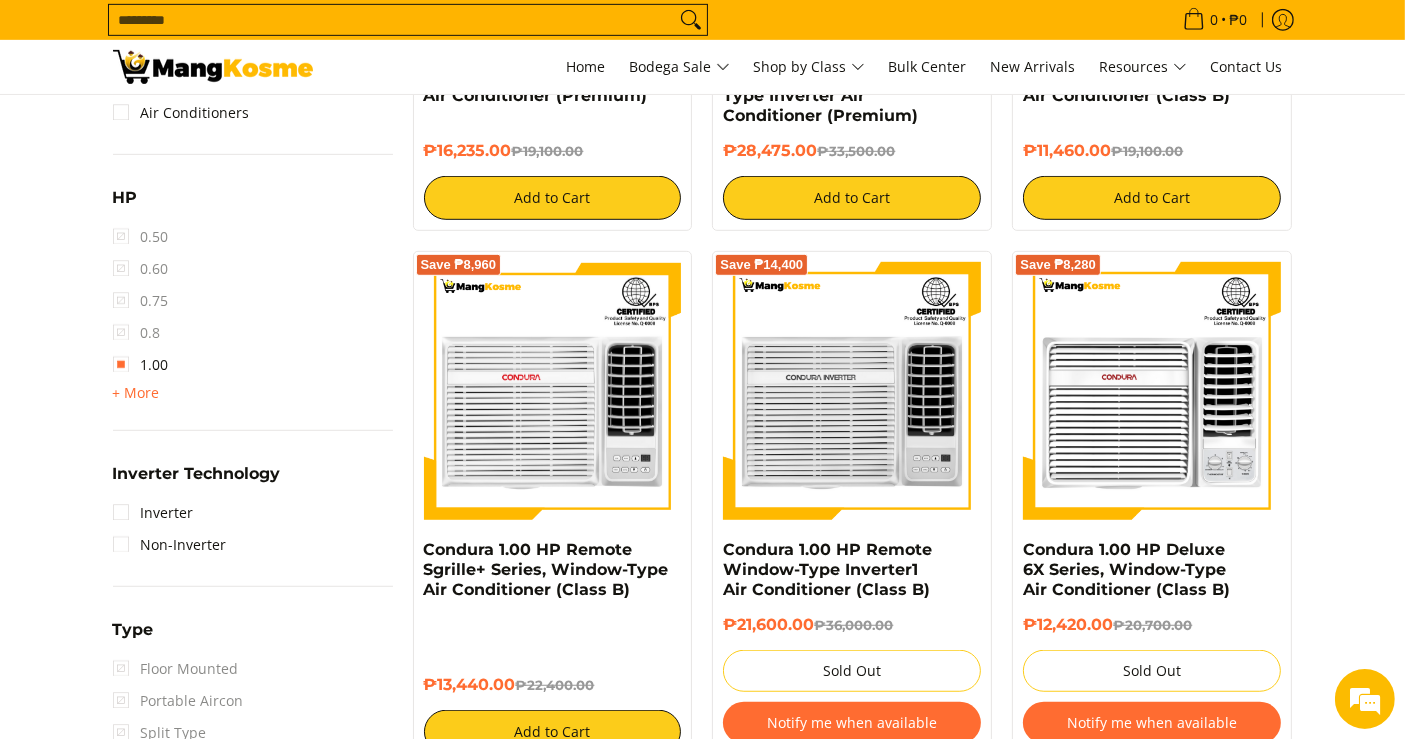 scroll, scrollTop: 928, scrollLeft: 0, axis: vertical 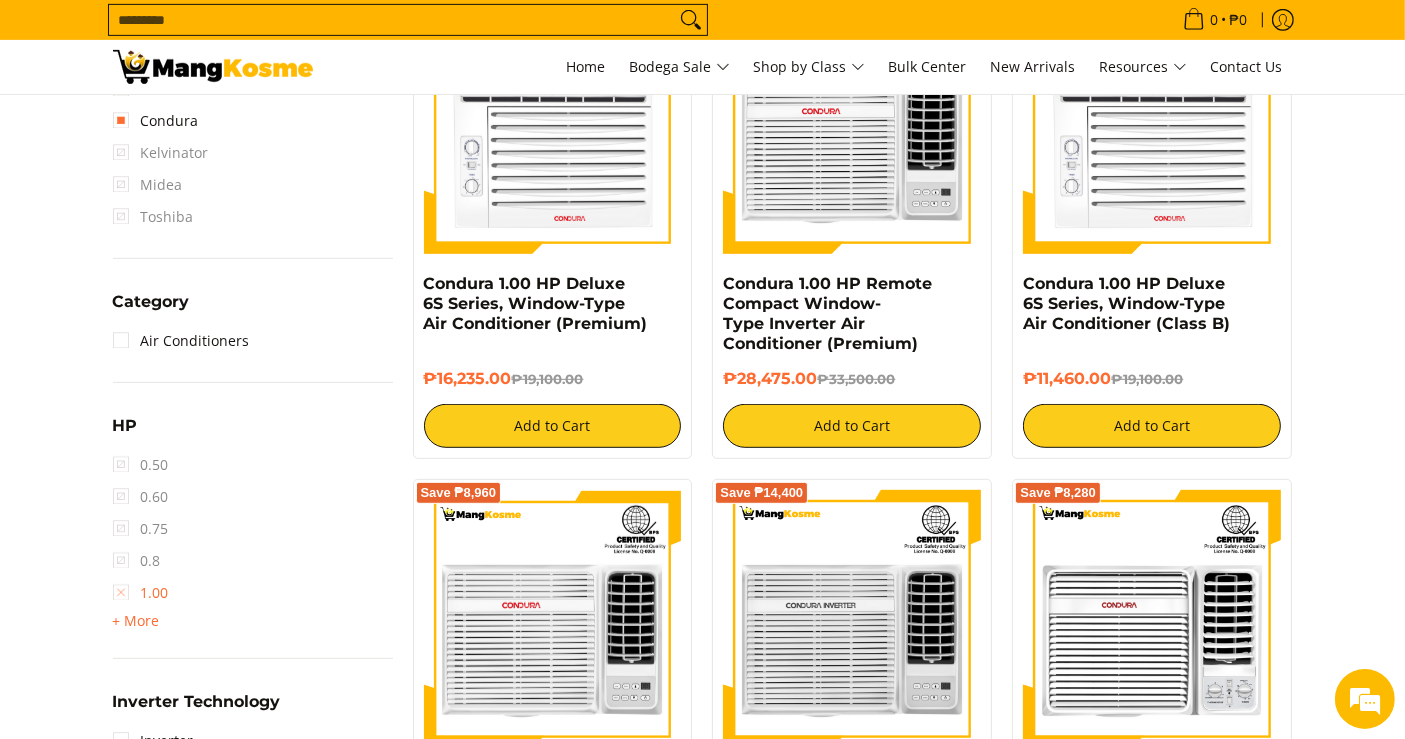 click on "1.00" at bounding box center (141, 593) 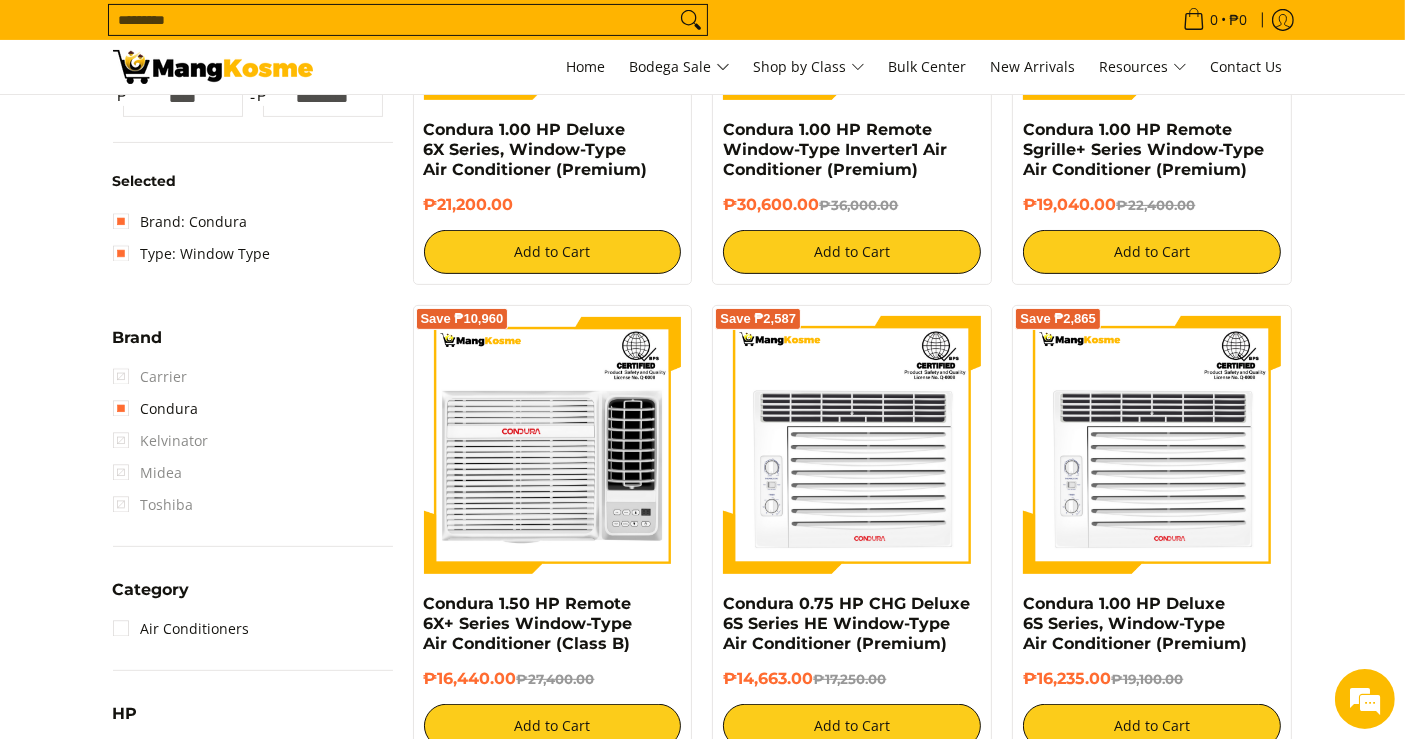 scroll, scrollTop: 594, scrollLeft: 0, axis: vertical 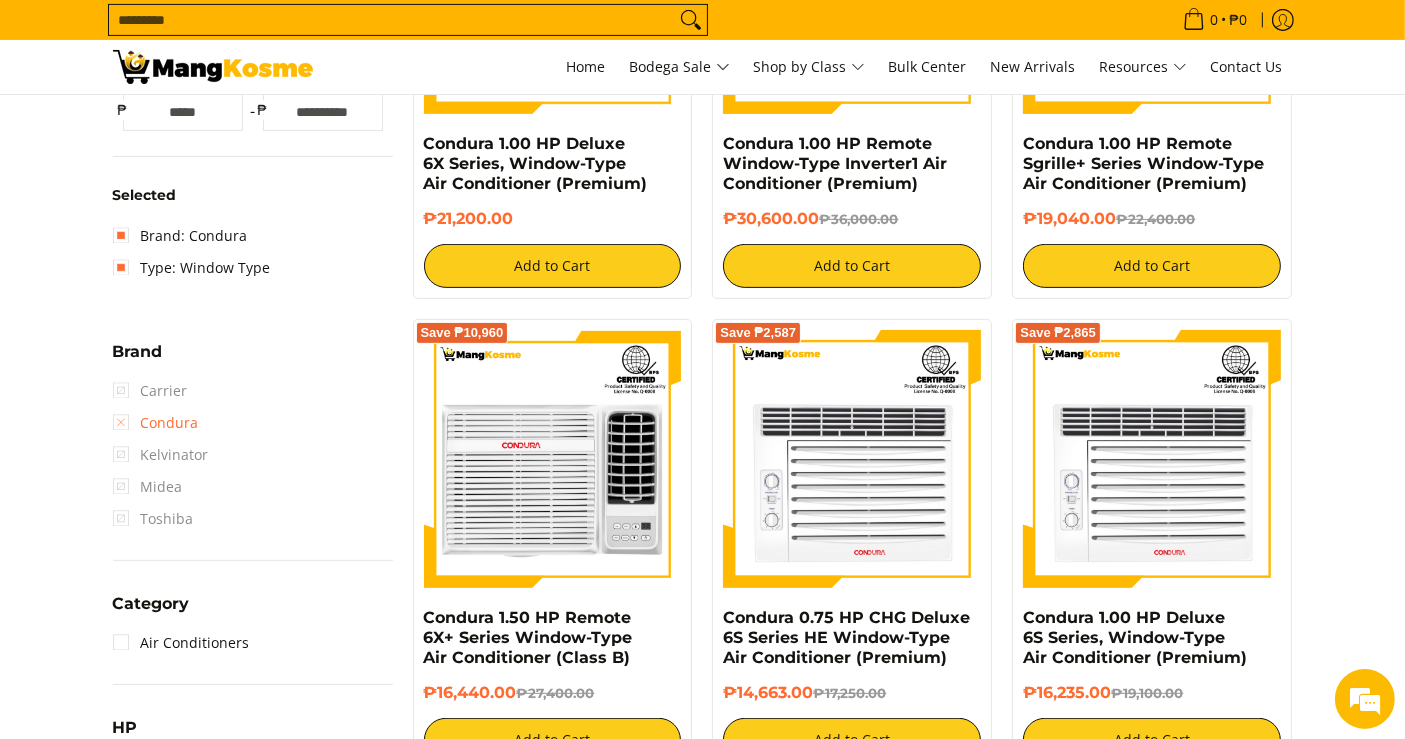 click on "Condura" at bounding box center (156, 423) 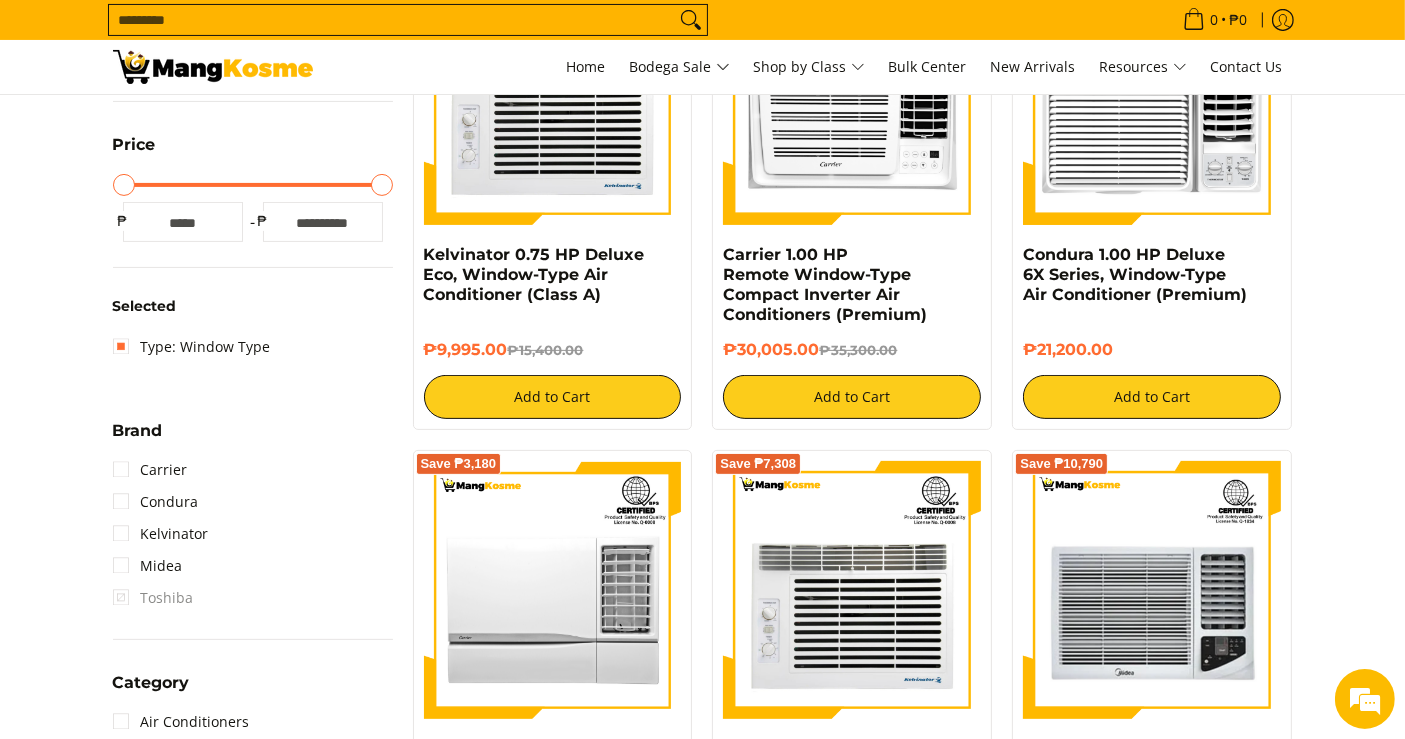 scroll, scrollTop: 594, scrollLeft: 0, axis: vertical 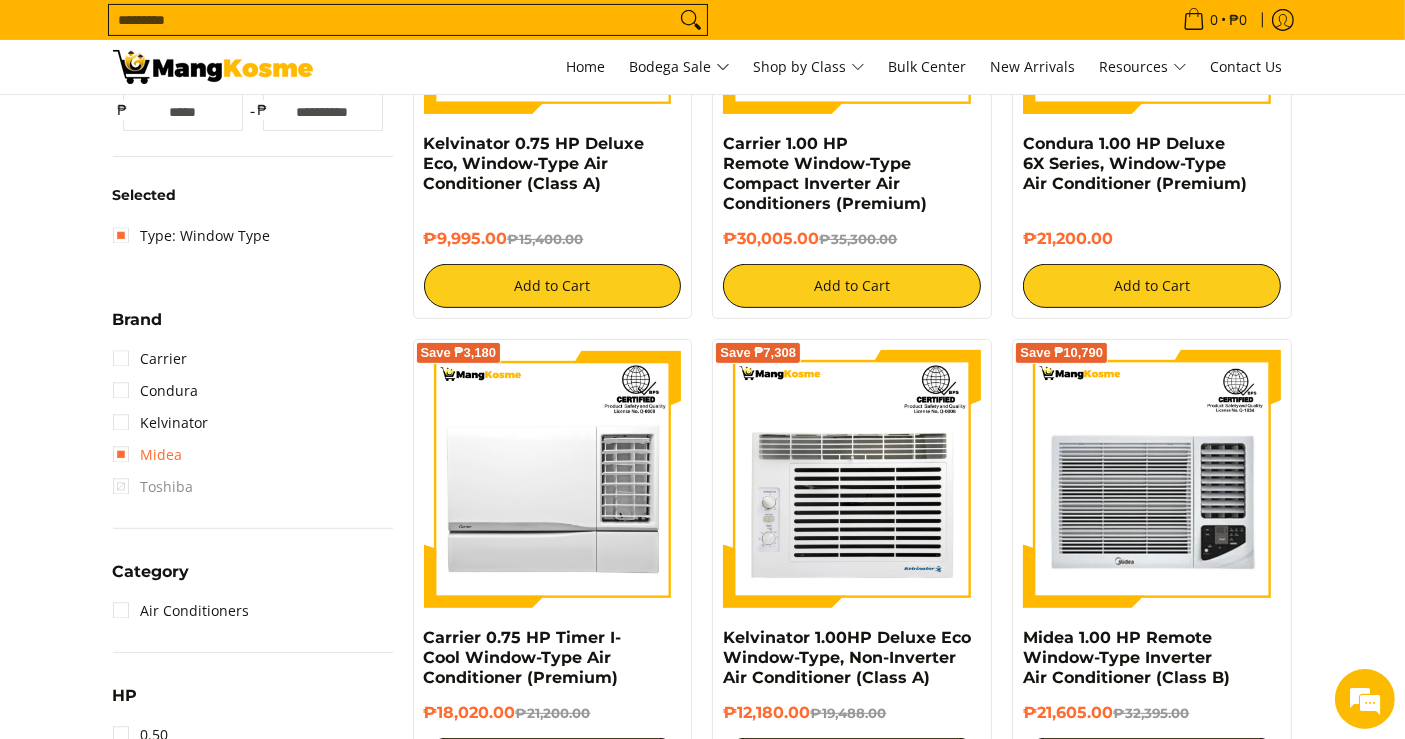 click on "Midea" at bounding box center (148, 455) 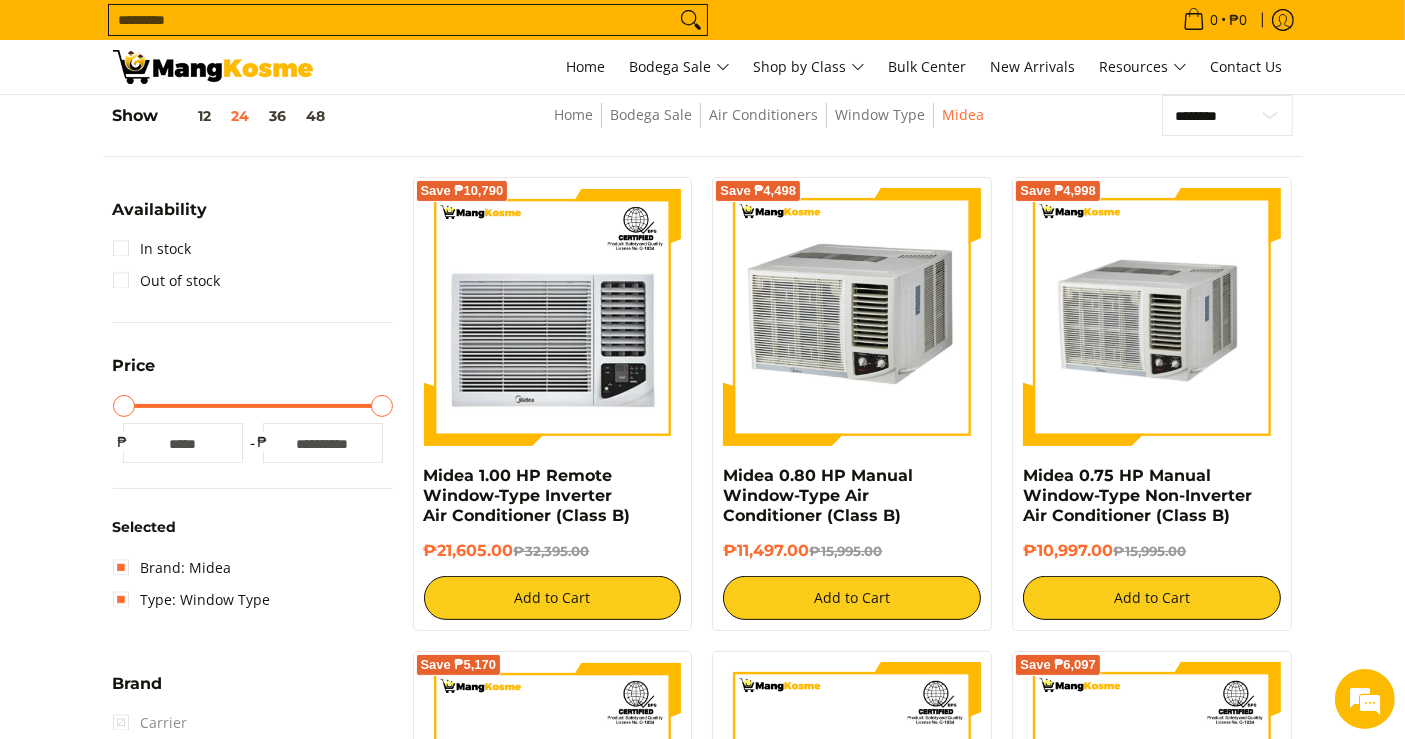 scroll, scrollTop: 261, scrollLeft: 0, axis: vertical 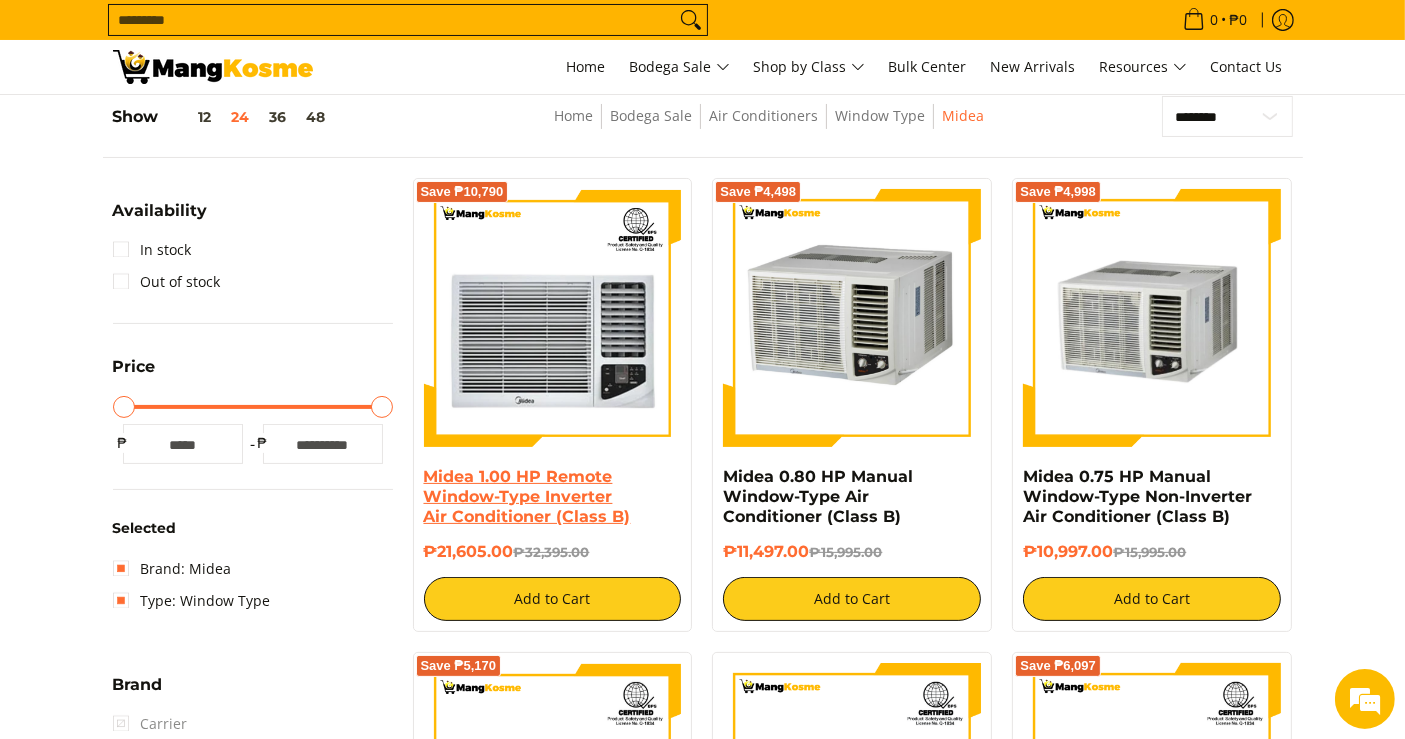 click on "Midea 1.00 HP Remote Window-Type Inverter Air Conditioner (Class B)" at bounding box center (527, 496) 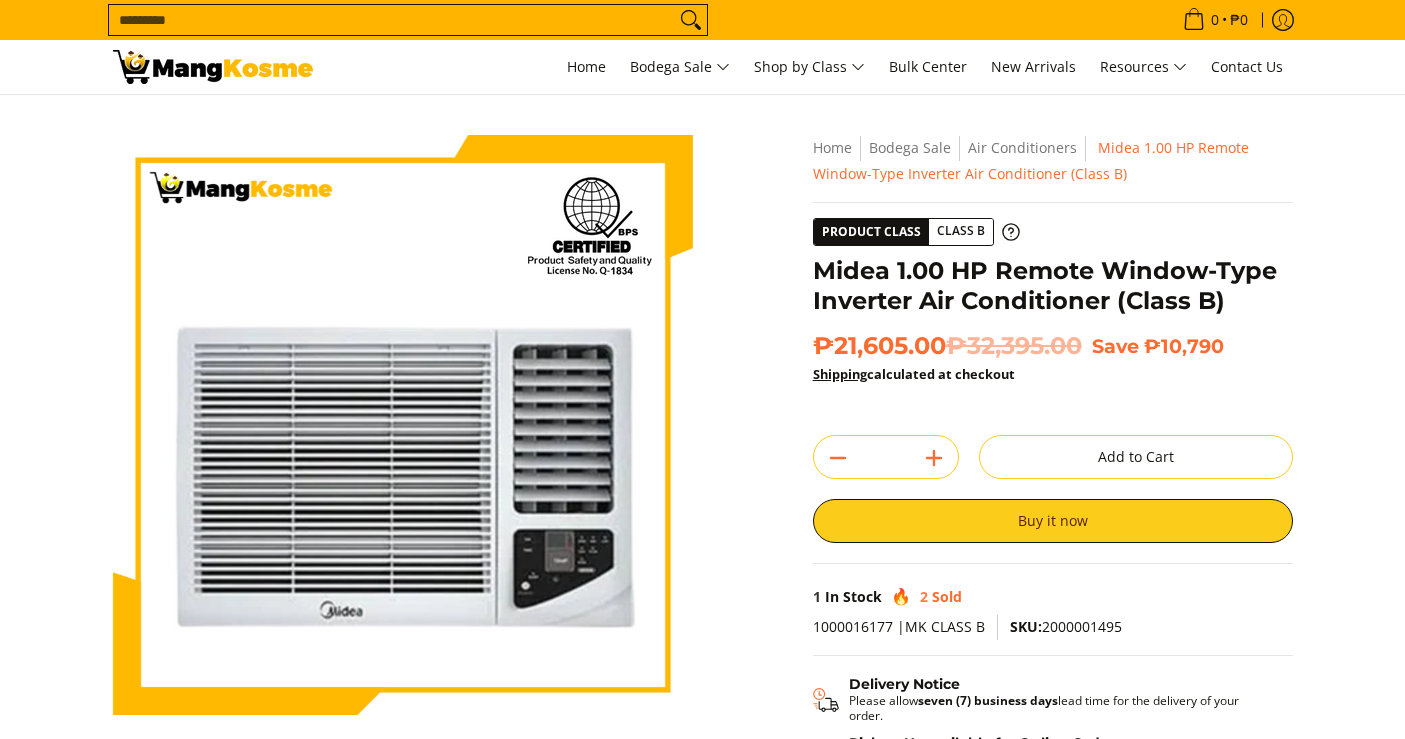 scroll, scrollTop: 0, scrollLeft: 0, axis: both 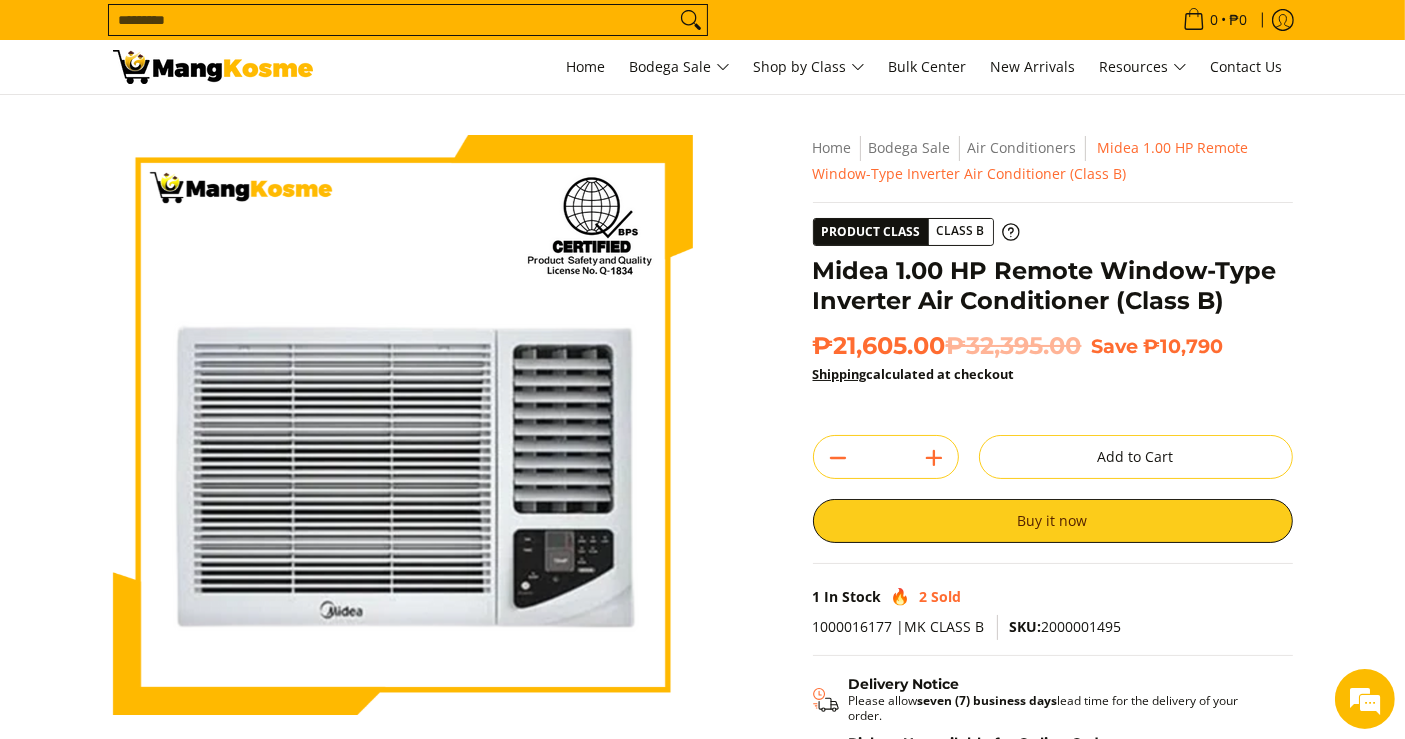 click on "Home Bodega Sale Air Conditioners
Midea 1.00 HP Remote Window-Type Inverter Air Conditioner (Class B)" at bounding box center [1053, 169] 